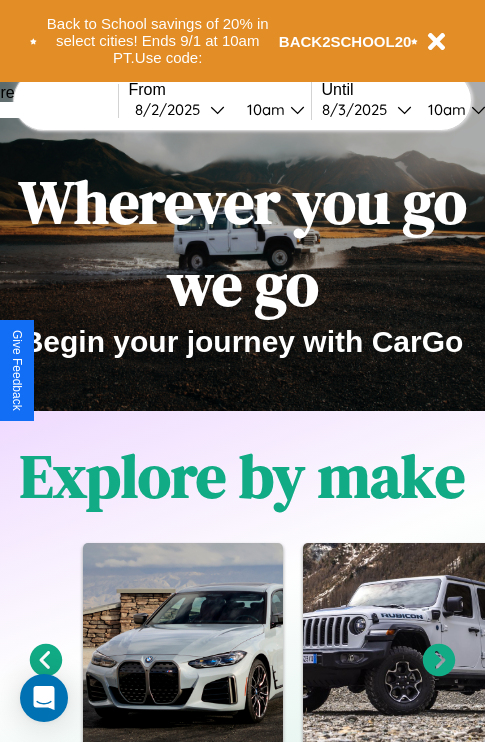 scroll, scrollTop: 0, scrollLeft: 0, axis: both 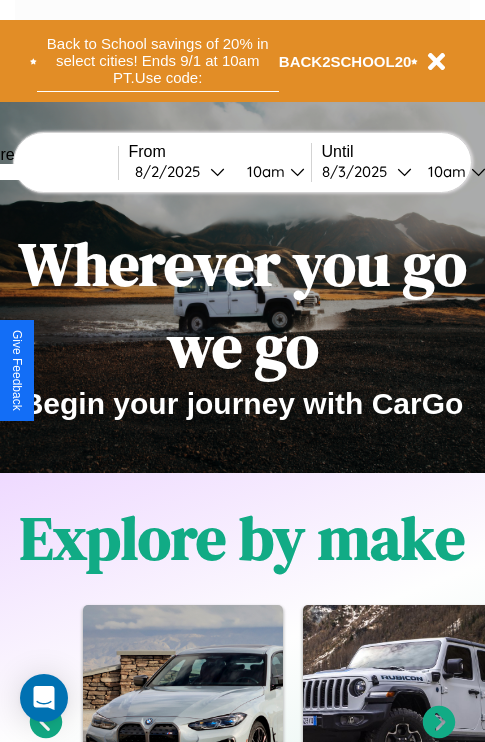 click on "Back to School savings of 20% in select cities! Ends 9/1 at 10am PT.  Use code:" at bounding box center (158, 61) 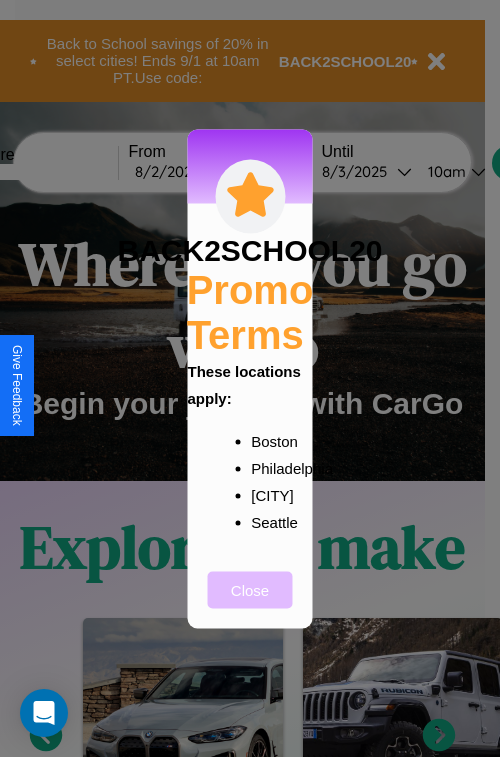 click on "Close" at bounding box center (250, 589) 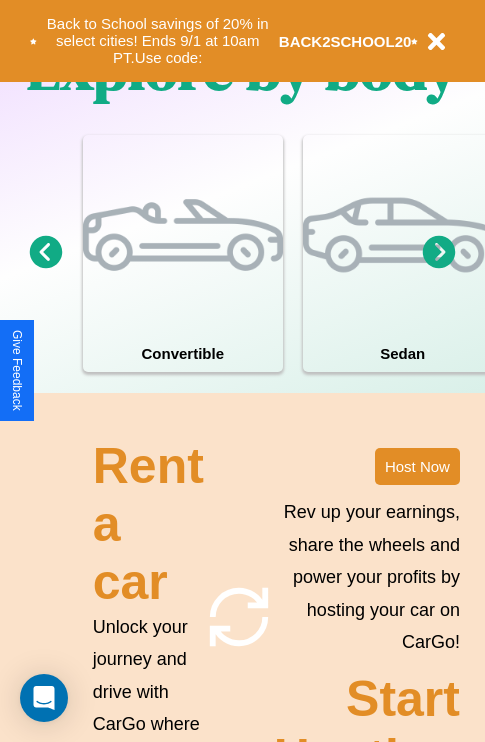scroll, scrollTop: 1947, scrollLeft: 0, axis: vertical 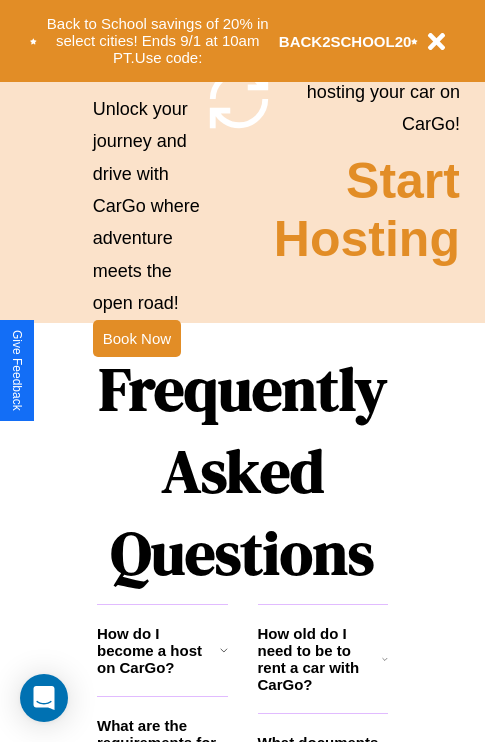 click on "Frequently Asked Questions" at bounding box center [242, 471] 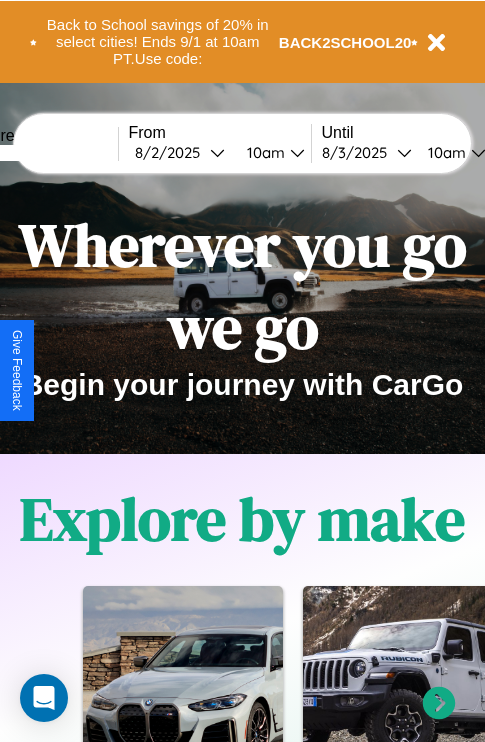 scroll, scrollTop: 0, scrollLeft: 0, axis: both 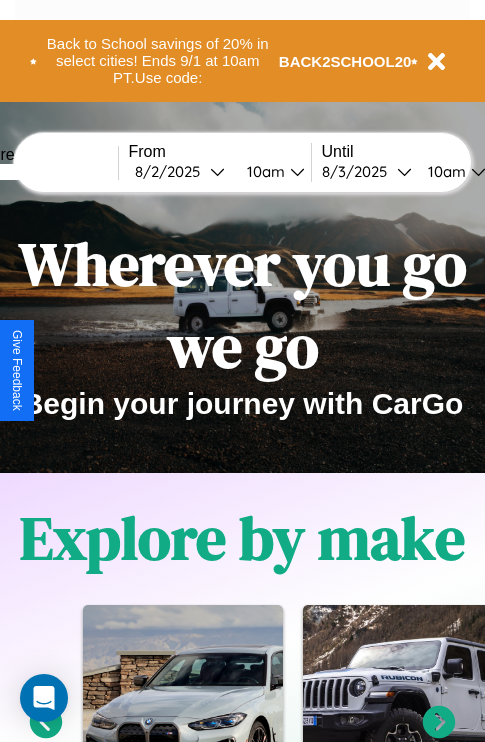 click at bounding box center [43, 172] 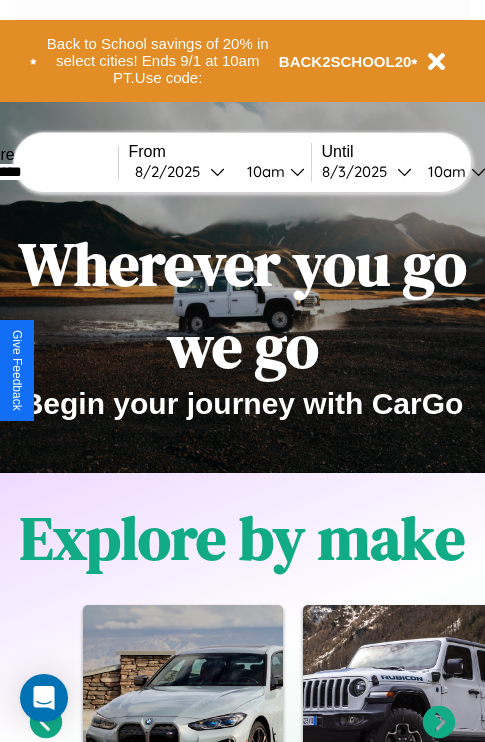 type on "*********" 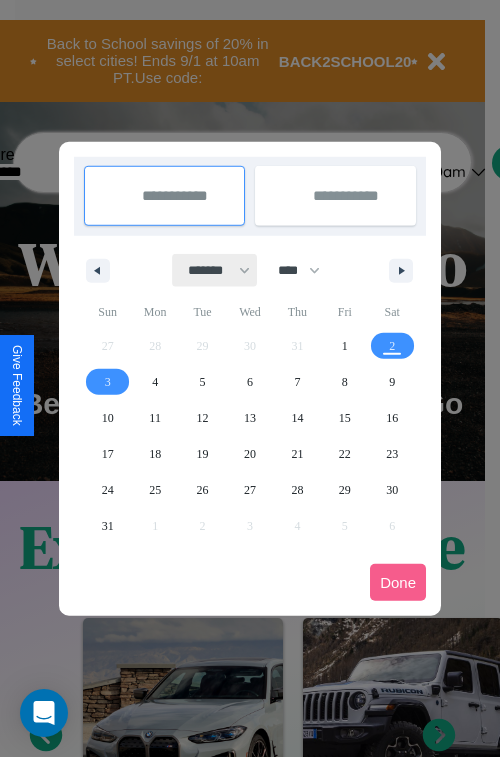 click on "******* ******** ***** ***** *** **** **** ****** ********* ******* ******** ********" at bounding box center [215, 270] 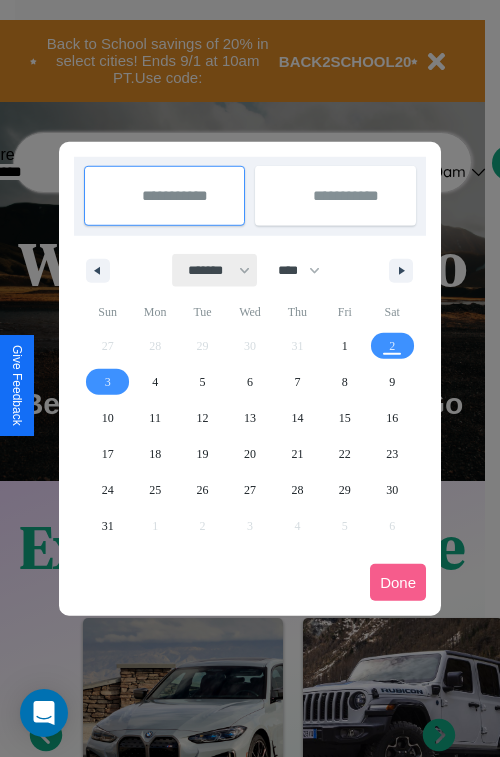 select on "*" 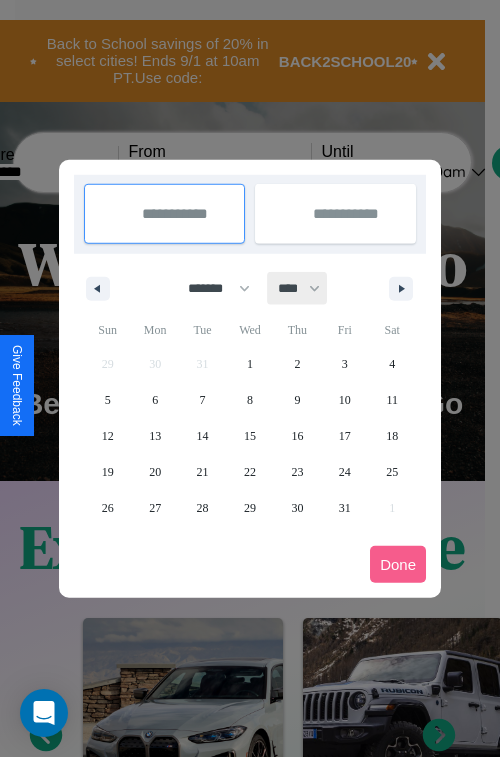 click on "**** **** **** **** **** **** **** **** **** **** **** **** **** **** **** **** **** **** **** **** **** **** **** **** **** **** **** **** **** **** **** **** **** **** **** **** **** **** **** **** **** **** **** **** **** **** **** **** **** **** **** **** **** **** **** **** **** **** **** **** **** **** **** **** **** **** **** **** **** **** **** **** **** **** **** **** **** **** **** **** **** **** **** **** **** **** **** **** **** **** **** **** **** **** **** **** **** **** **** **** **** **** **** **** **** **** **** **** **** **** **** **** **** **** **** **** **** **** **** **** ****" at bounding box center [298, 288] 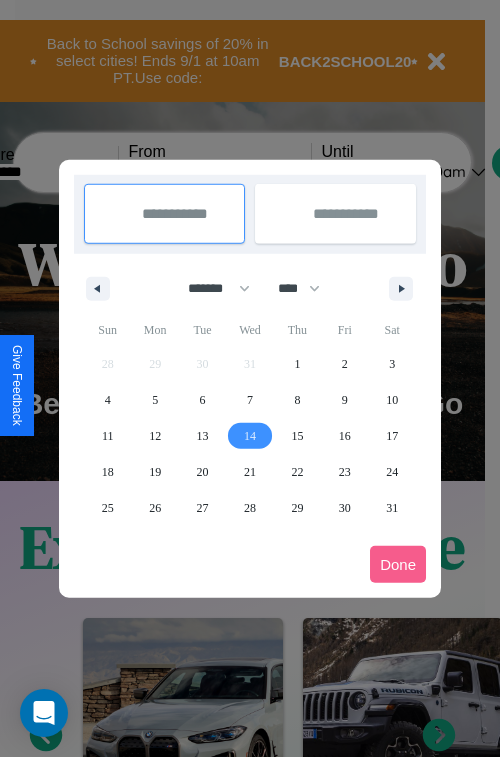 click on "14" at bounding box center (250, 436) 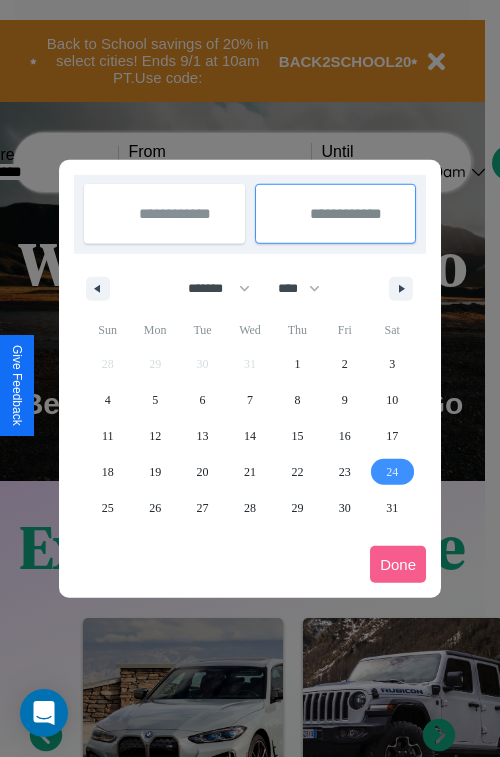 click on "24" at bounding box center (392, 472) 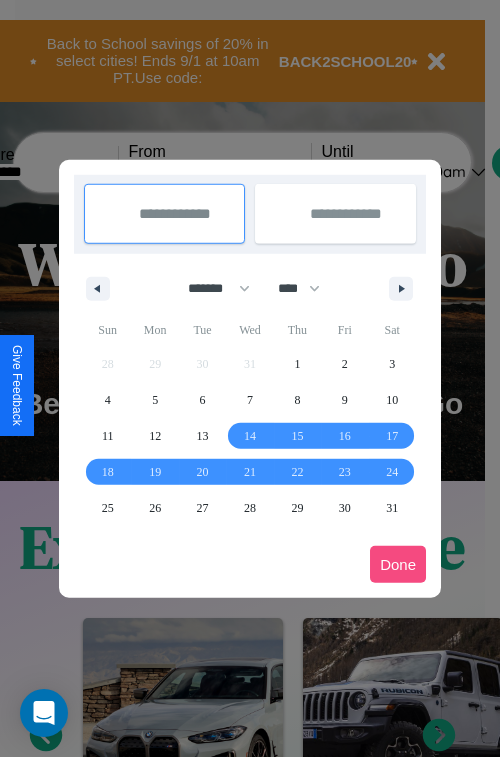 click on "Done" at bounding box center (398, 564) 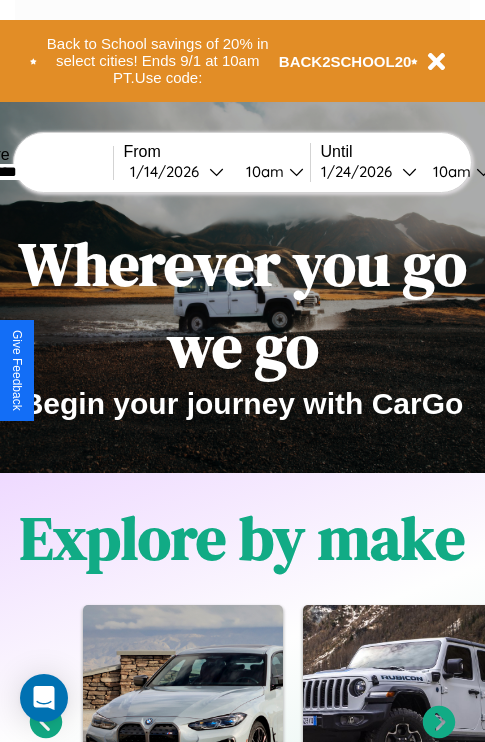 click on "10am" at bounding box center [262, 171] 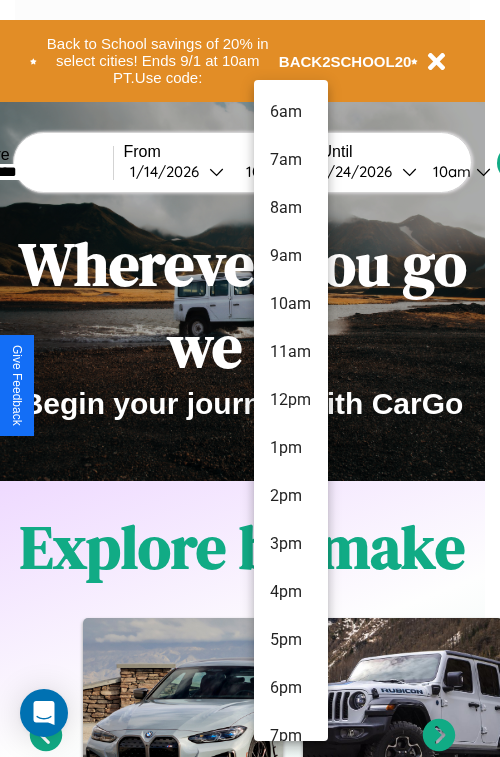 click on "7am" at bounding box center (291, 160) 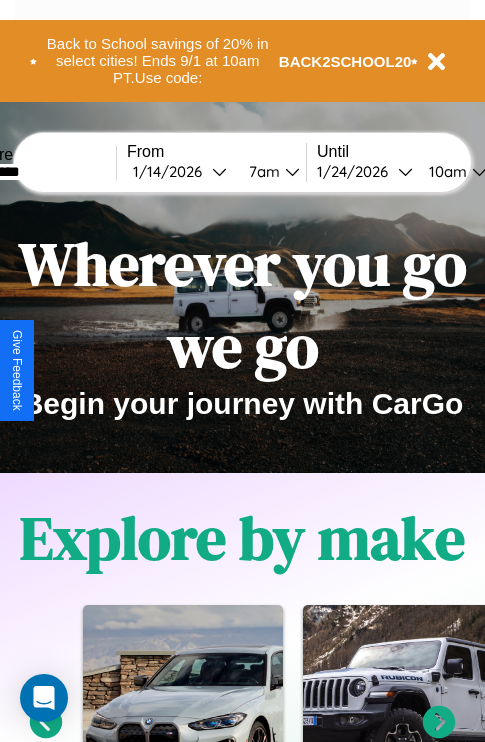 scroll, scrollTop: 0, scrollLeft: 69, axis: horizontal 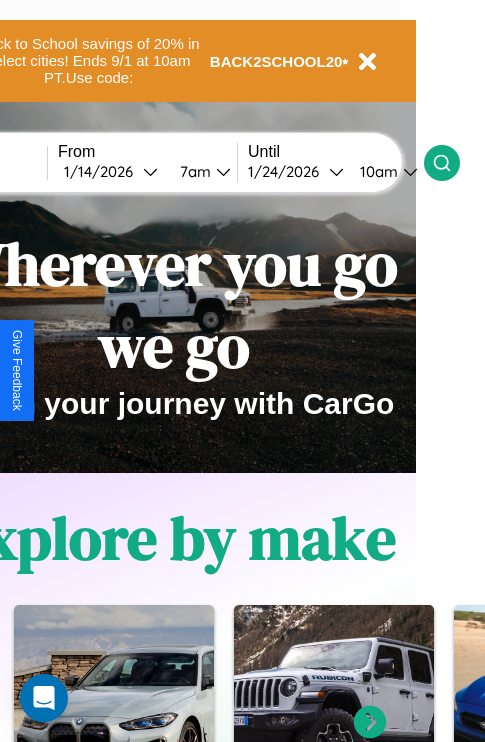 click 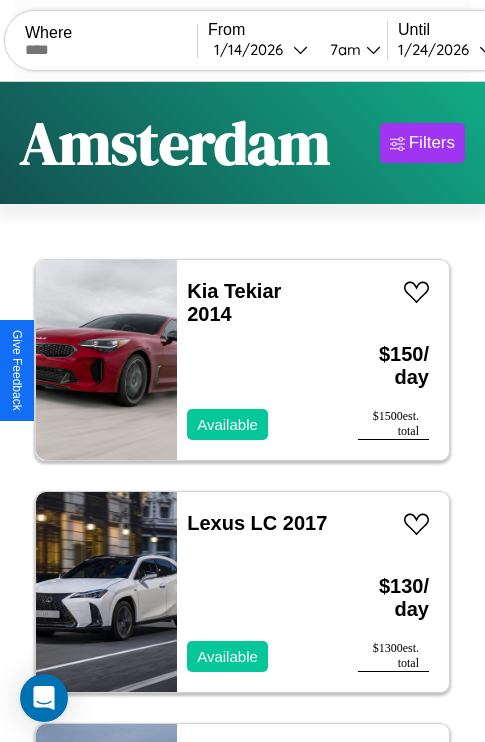 scroll, scrollTop: 50, scrollLeft: 0, axis: vertical 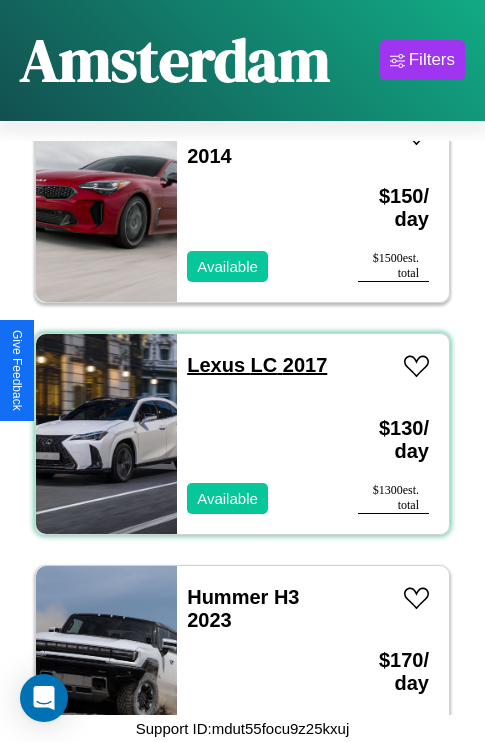 click on "Lexus   LC   2017" at bounding box center [257, 365] 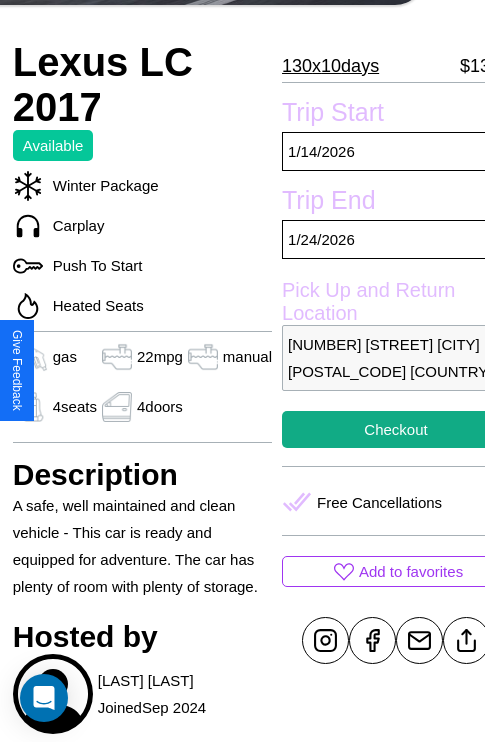 scroll, scrollTop: 499, scrollLeft: 68, axis: both 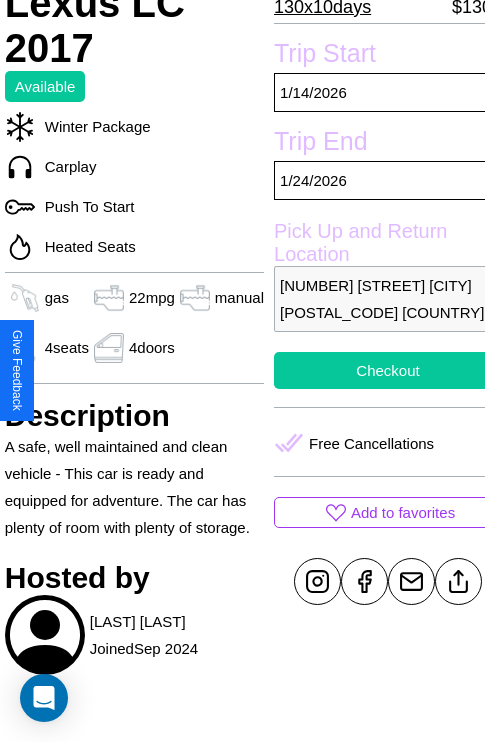click on "Checkout" at bounding box center (388, 370) 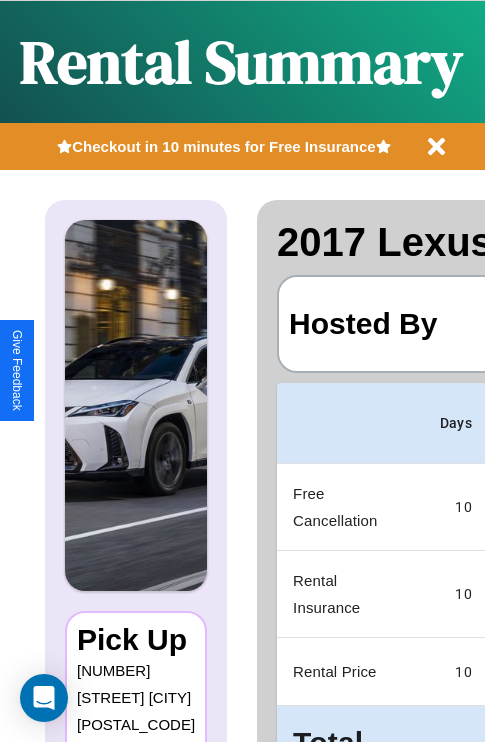 scroll, scrollTop: 0, scrollLeft: 389, axis: horizontal 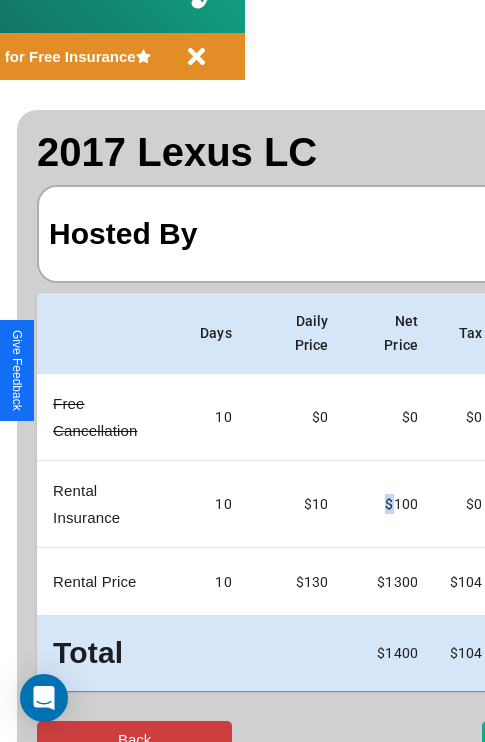 click on "Back" at bounding box center [134, 739] 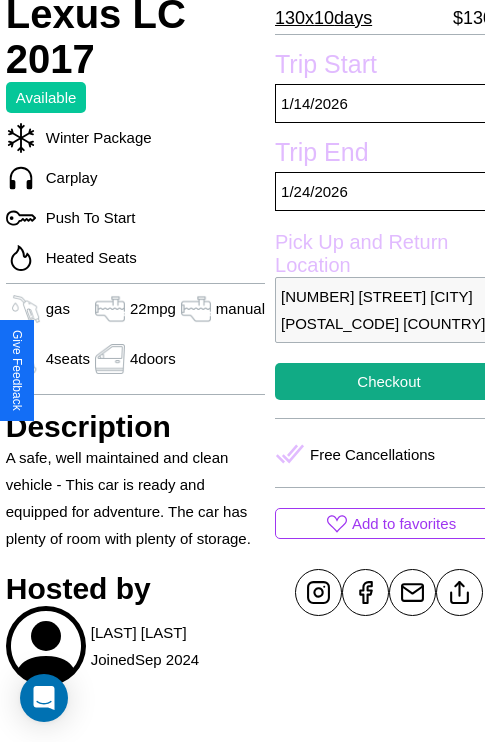 scroll, scrollTop: 499, scrollLeft: 68, axis: both 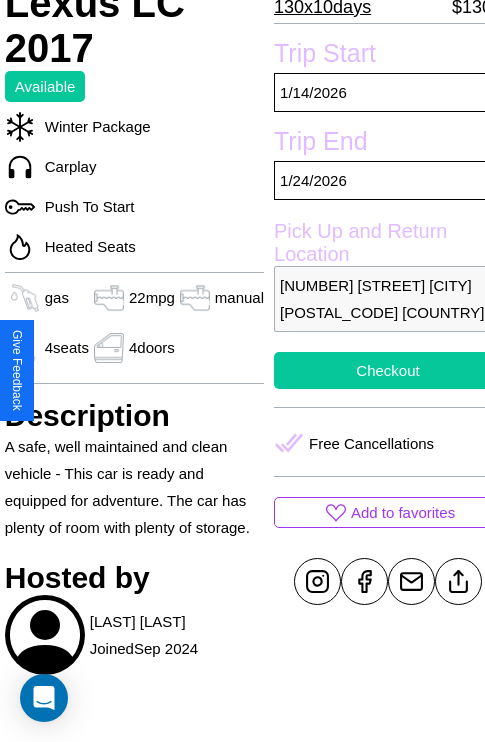 click on "Checkout" at bounding box center (388, 370) 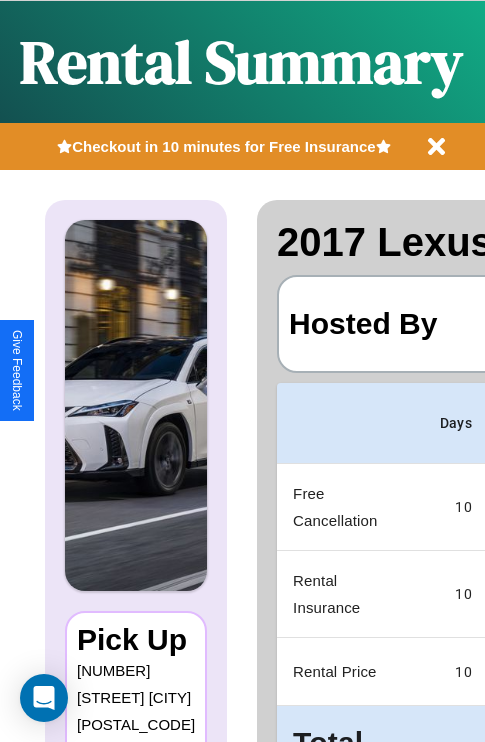 scroll, scrollTop: 0, scrollLeft: 389, axis: horizontal 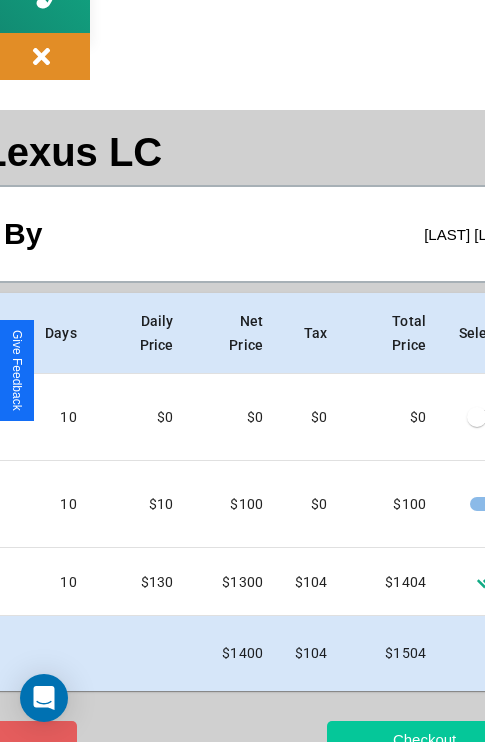 click on "Checkout" at bounding box center (424, 739) 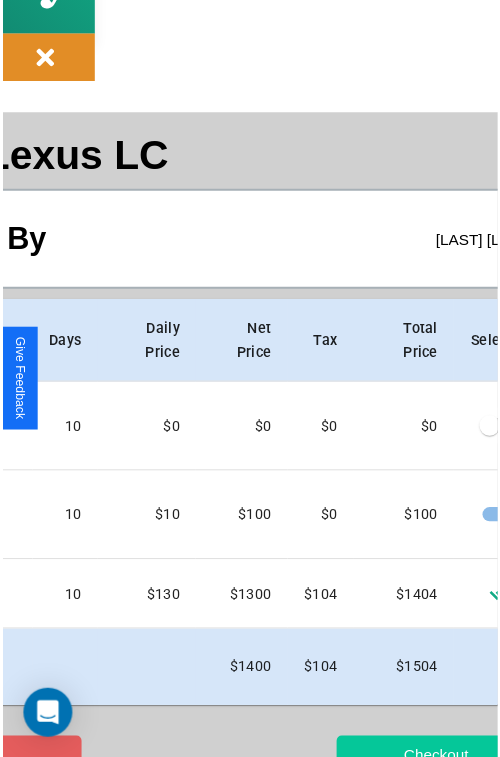 scroll, scrollTop: 0, scrollLeft: 0, axis: both 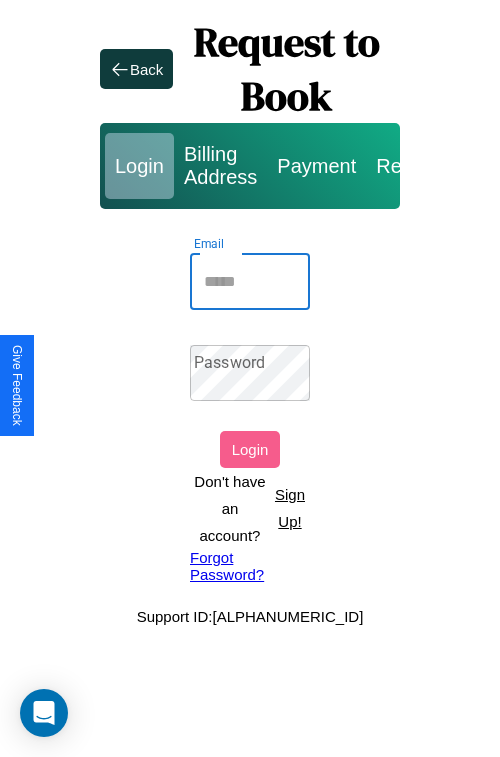 click on "Email" at bounding box center (250, 282) 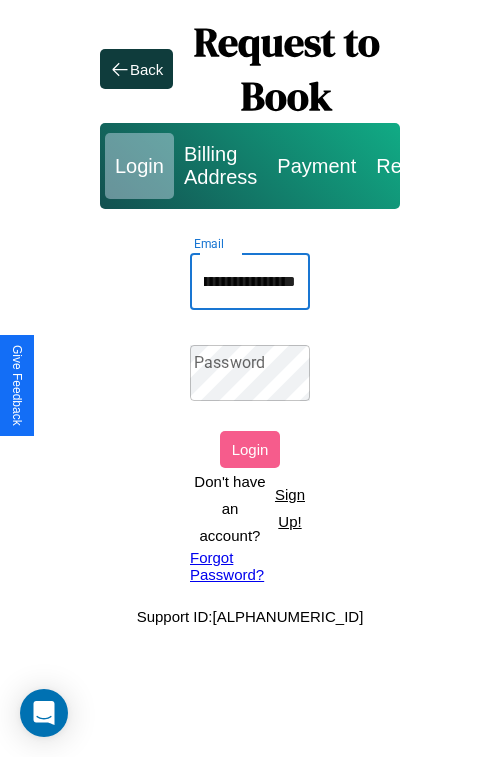 scroll, scrollTop: 0, scrollLeft: 132, axis: horizontal 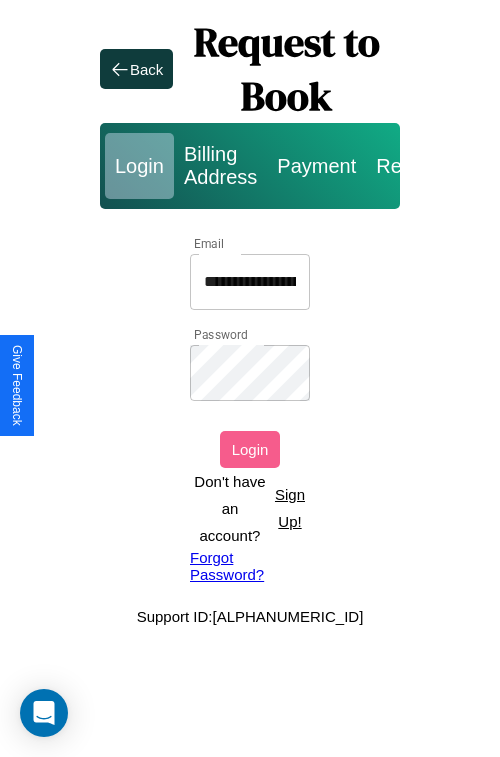 click on "Login" at bounding box center [250, 449] 